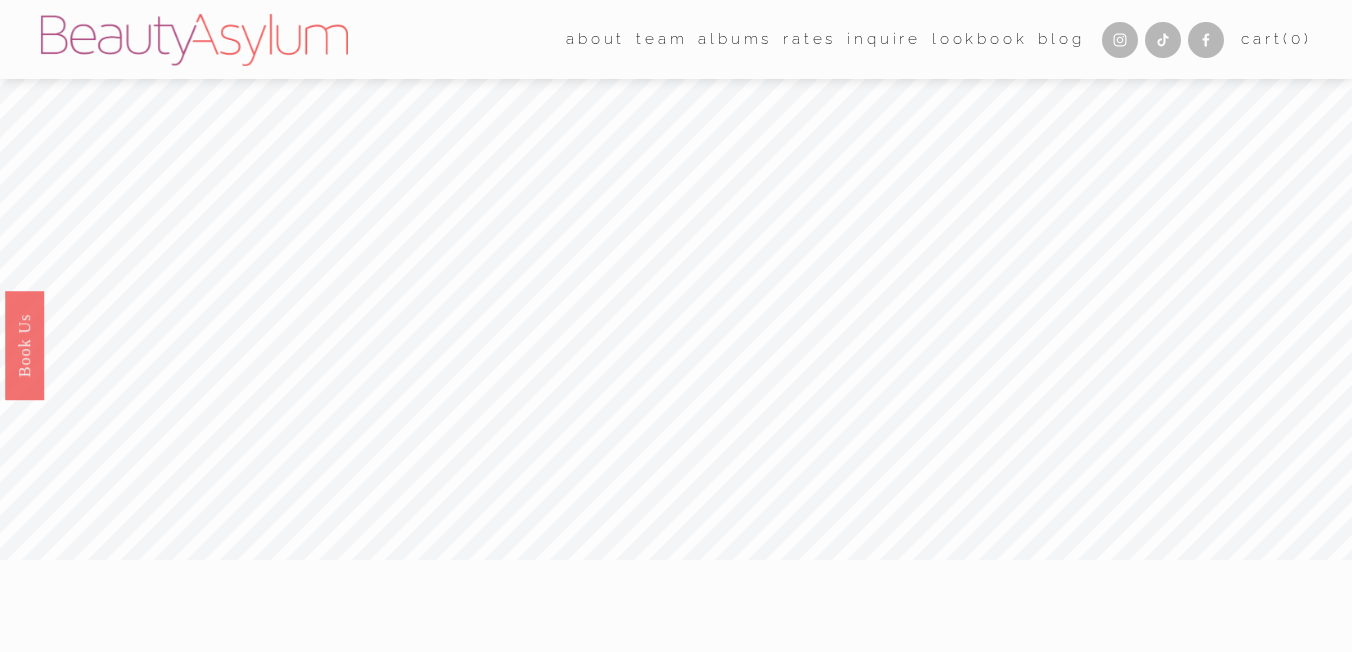 scroll, scrollTop: 0, scrollLeft: 0, axis: both 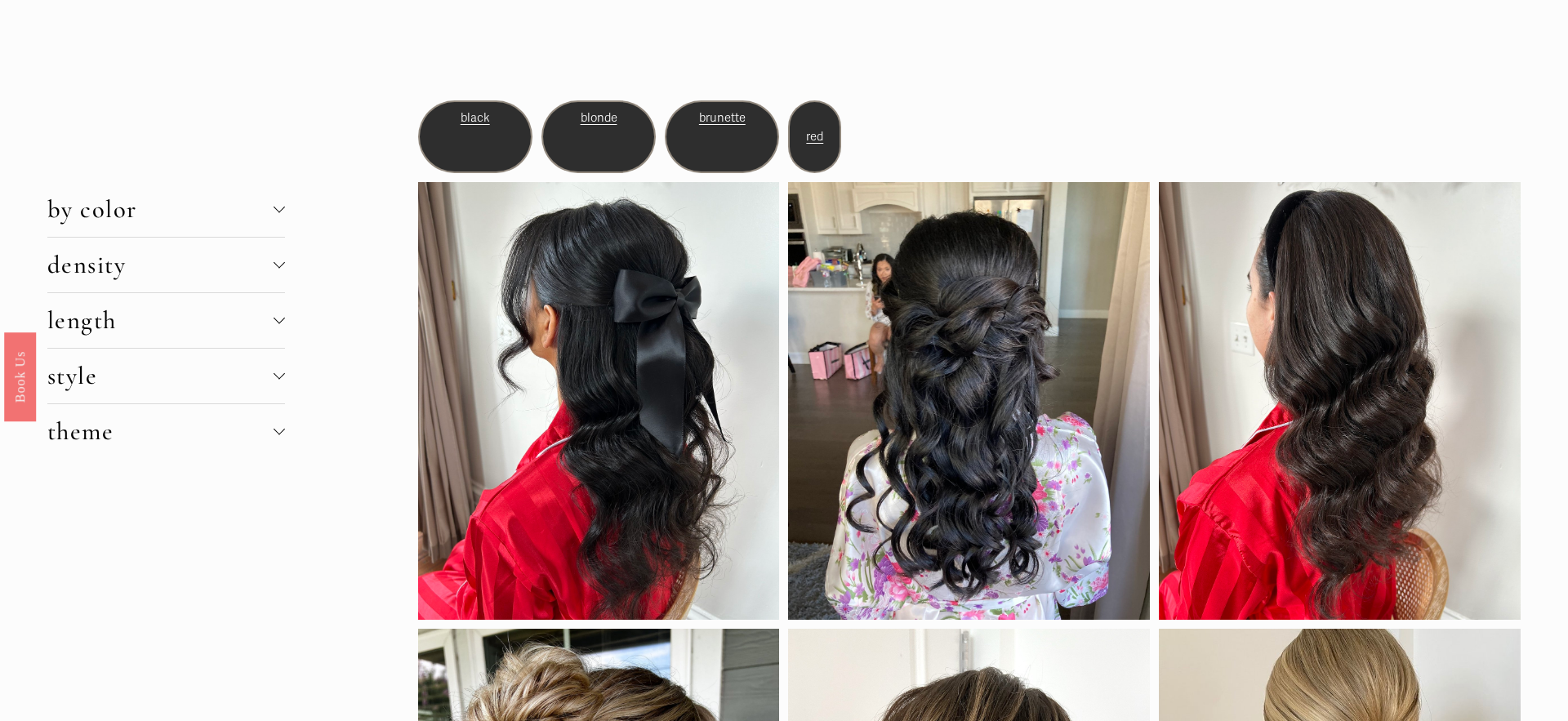 click on "style" at bounding box center (161, 376) 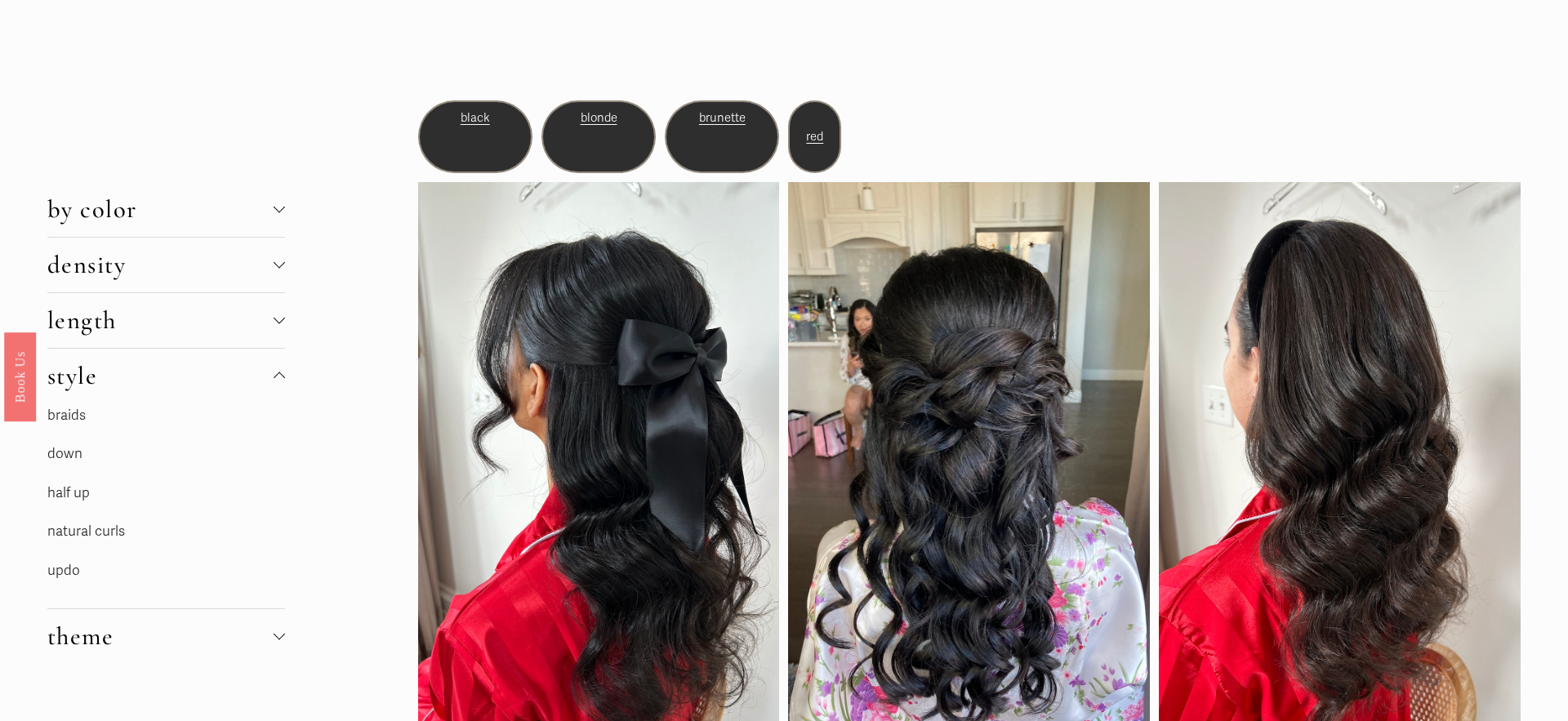click on "updo" at bounding box center [64, 570] 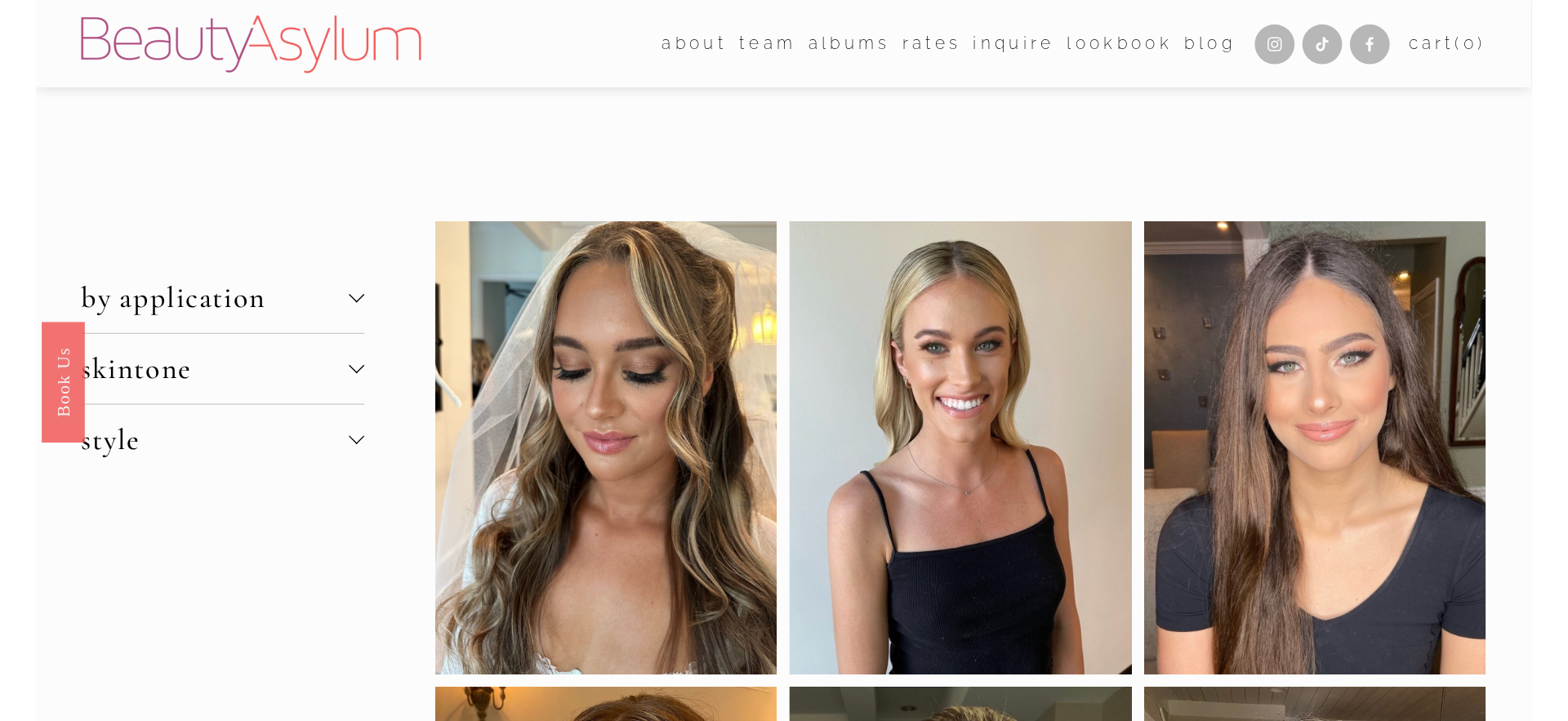 scroll, scrollTop: 0, scrollLeft: 0, axis: both 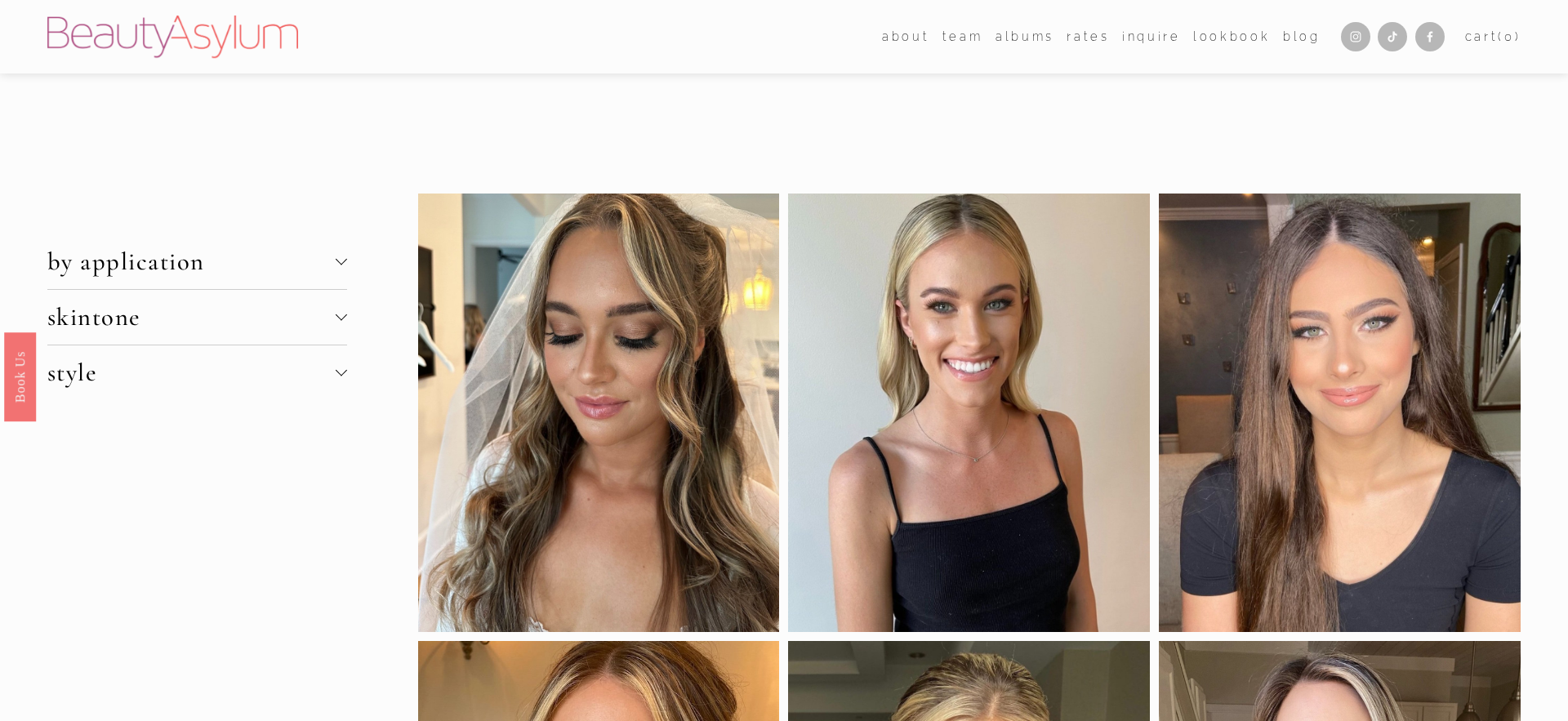 click at bounding box center (341, 260) 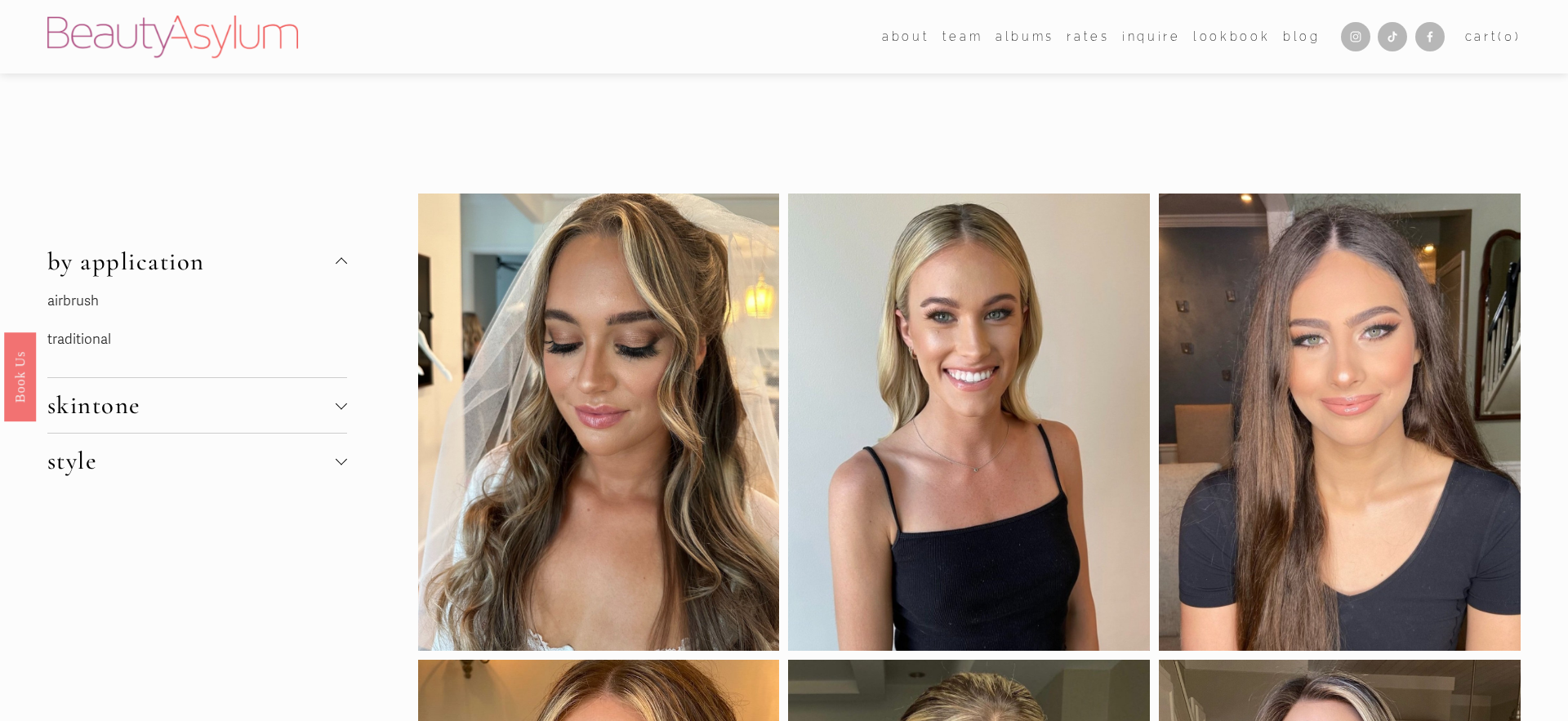 click on "airbrush" at bounding box center [73, 300] 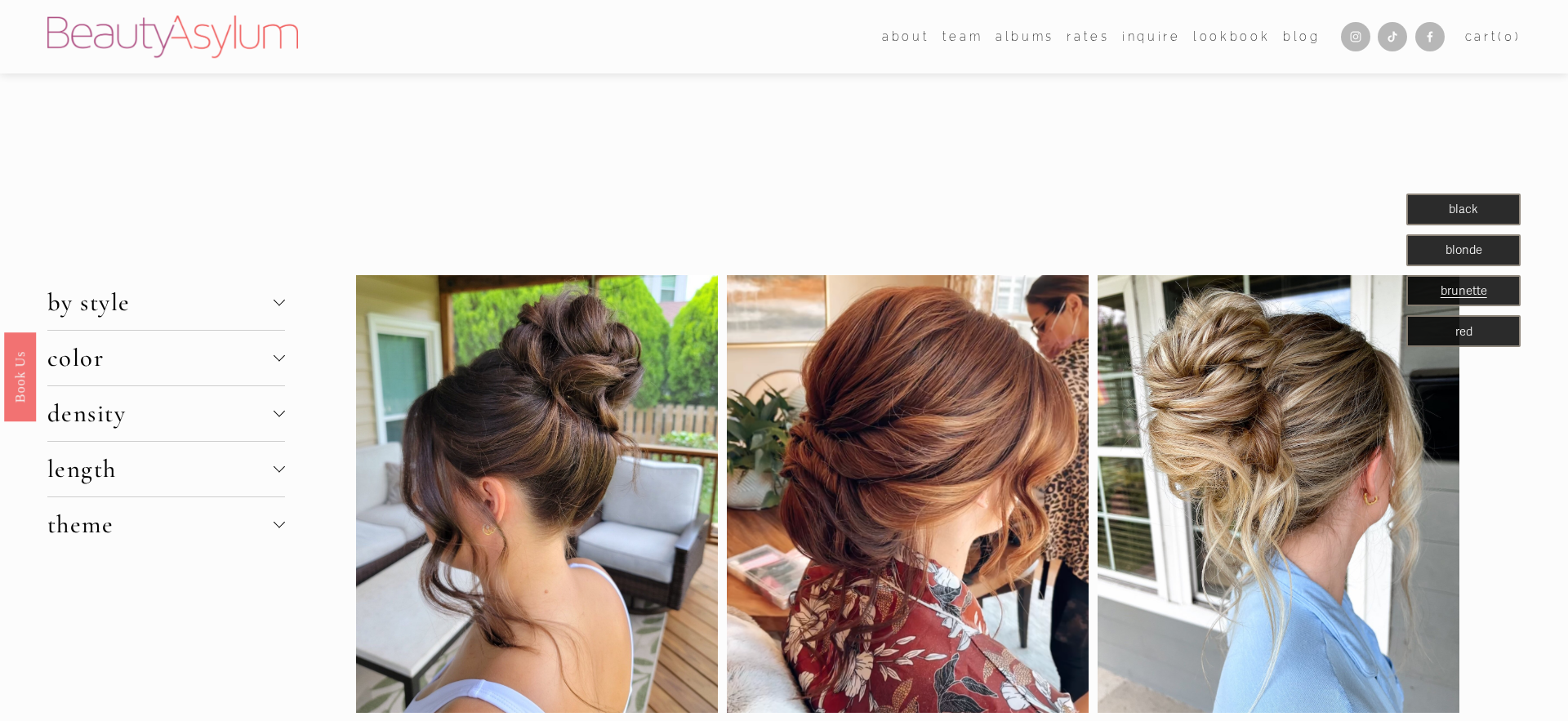 scroll, scrollTop: 0, scrollLeft: 0, axis: both 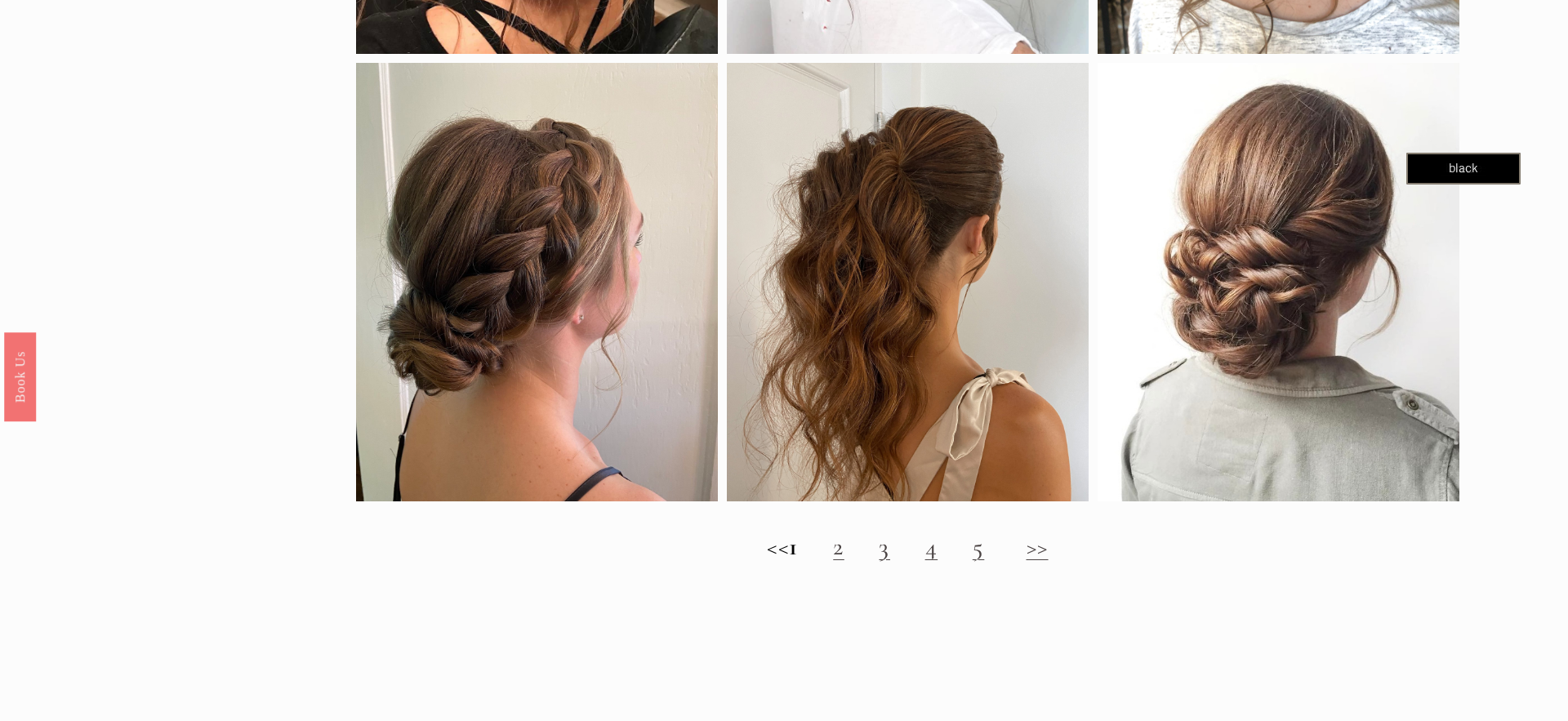 click on "3" at bounding box center [884, 546] 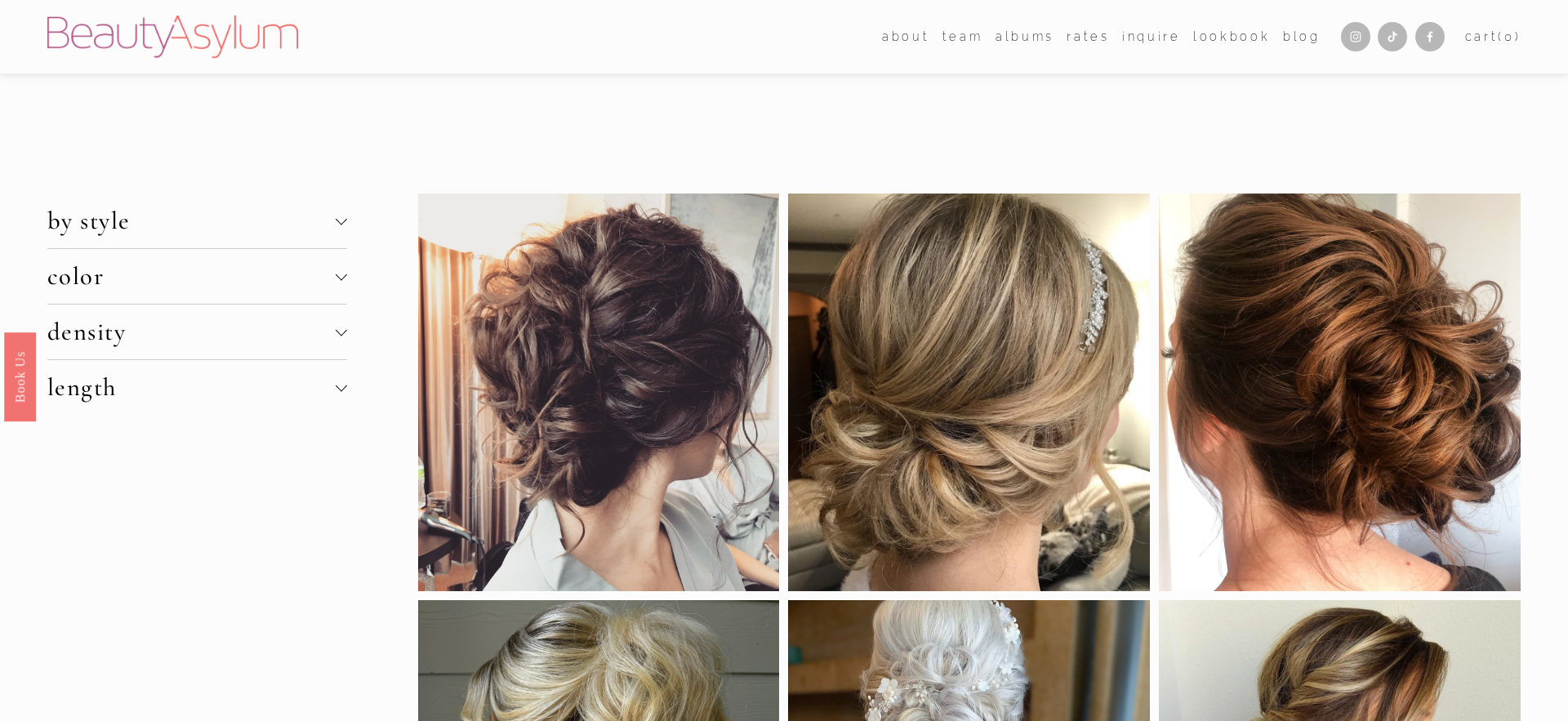 scroll, scrollTop: 0, scrollLeft: 0, axis: both 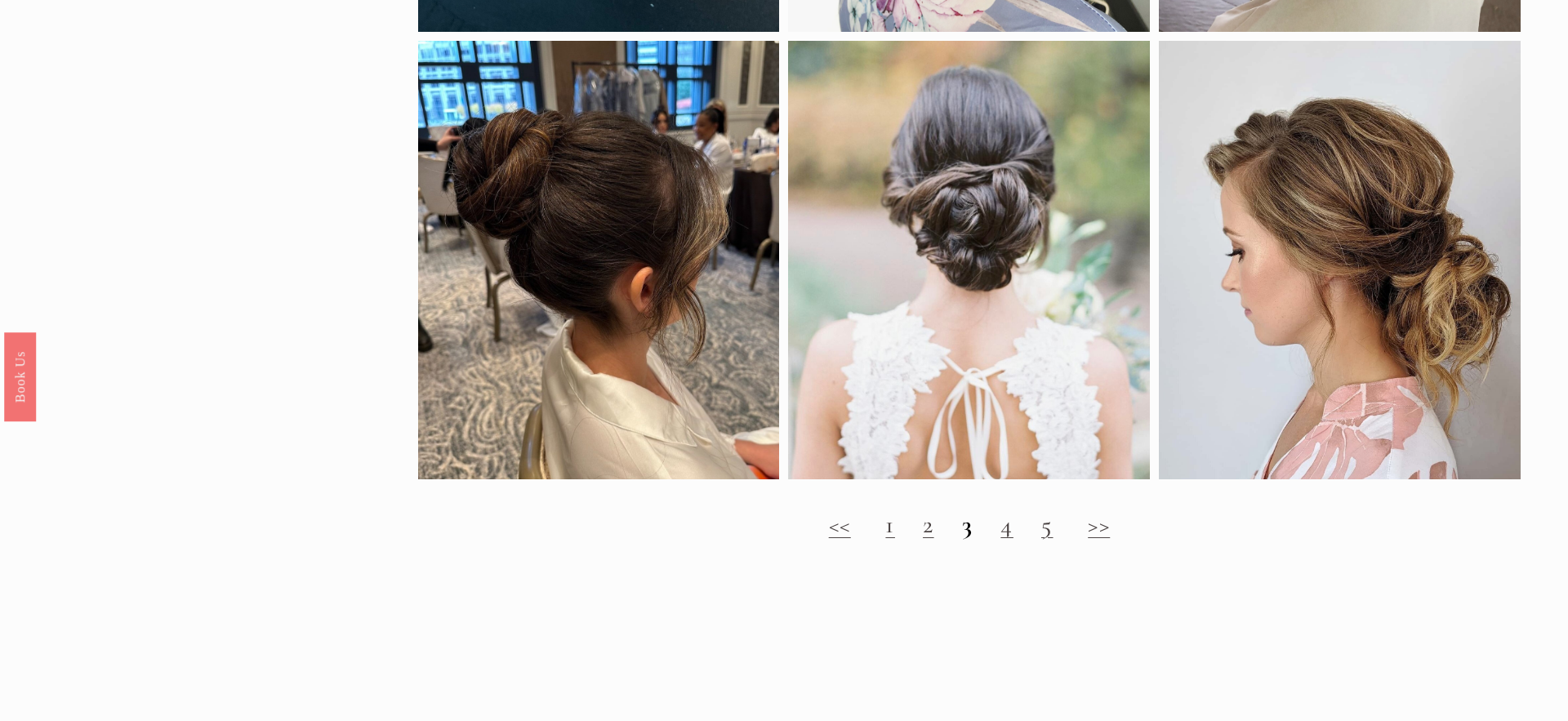 click on "<<       1      2      3      4      5       >>" at bounding box center [969, 525] 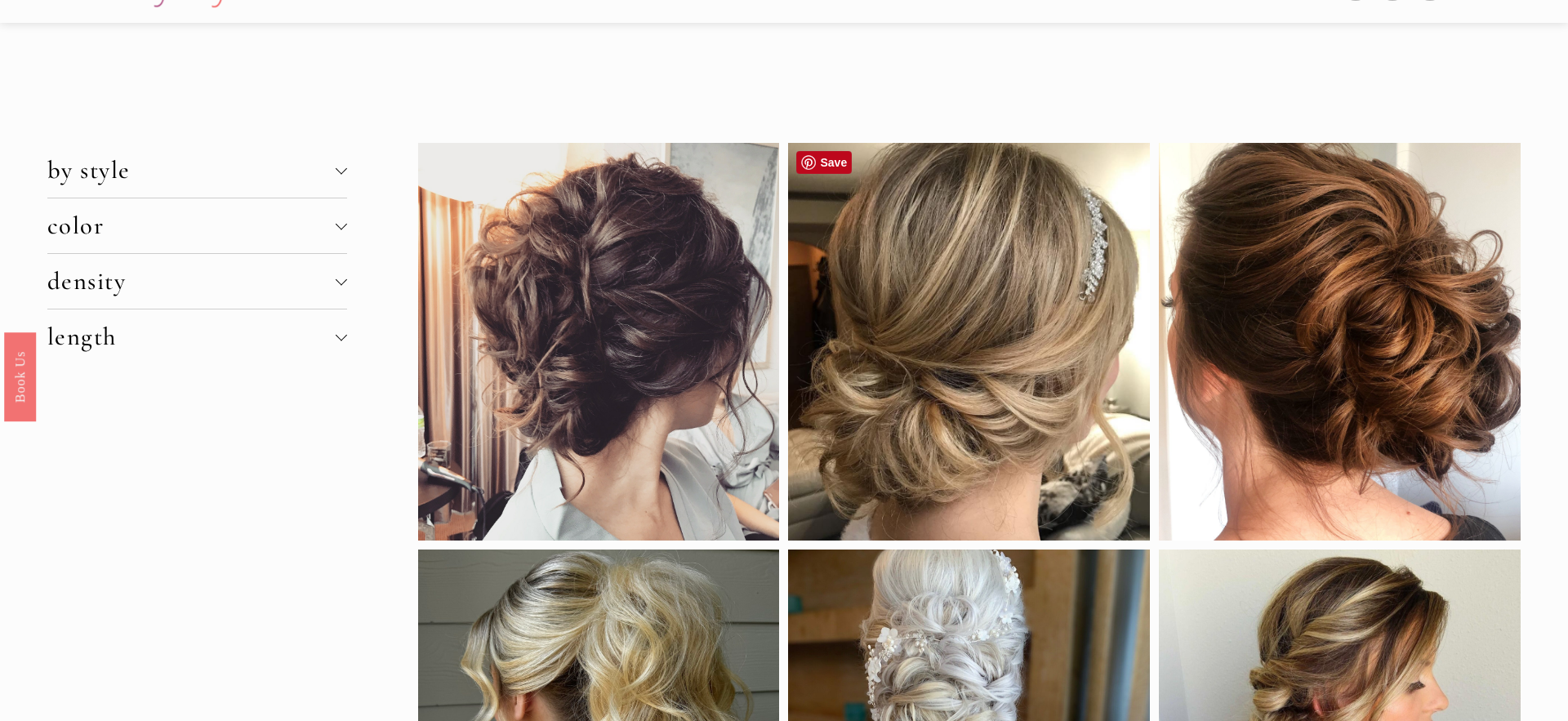 scroll, scrollTop: 60, scrollLeft: 0, axis: vertical 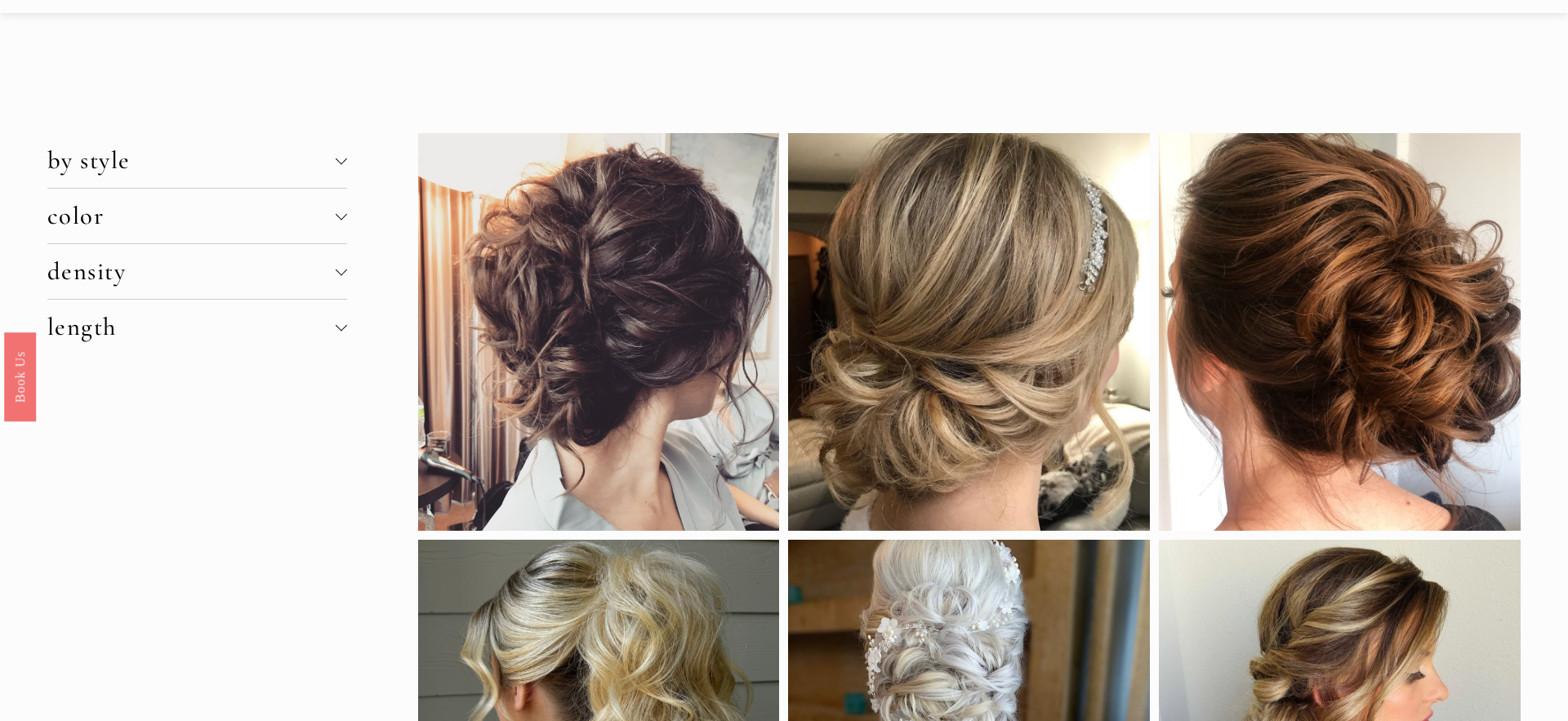 click on "by style" at bounding box center (197, 160) 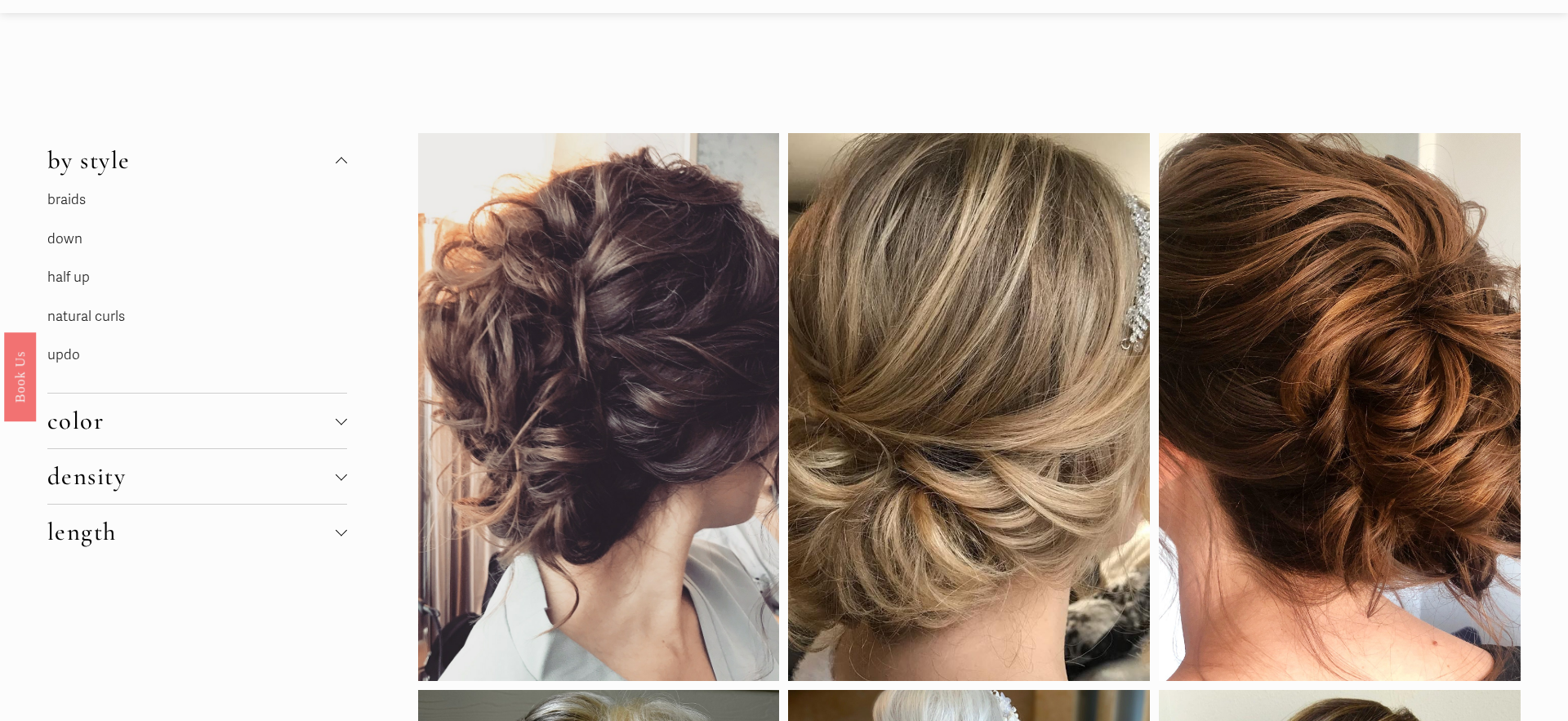 click on "down" at bounding box center (65, 238) 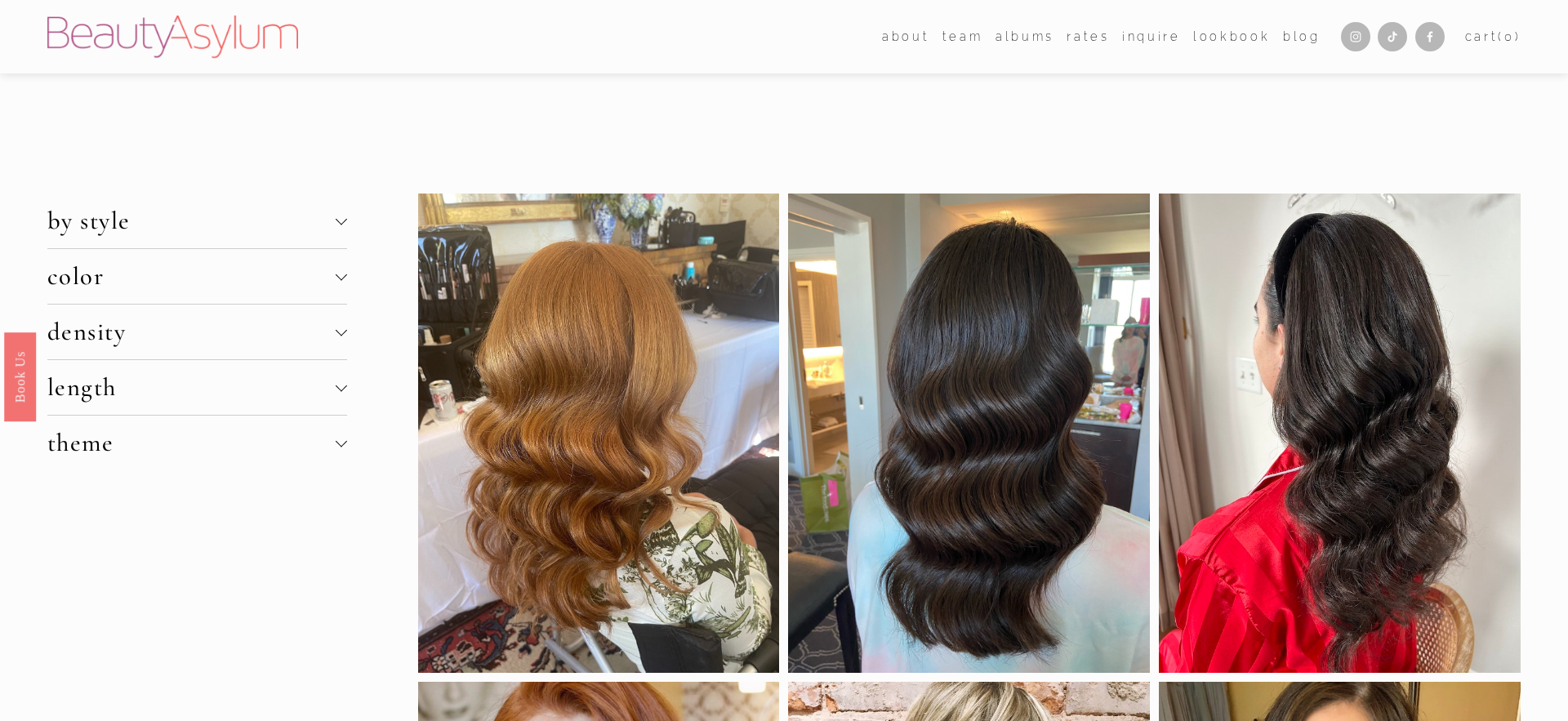 scroll, scrollTop: 0, scrollLeft: 0, axis: both 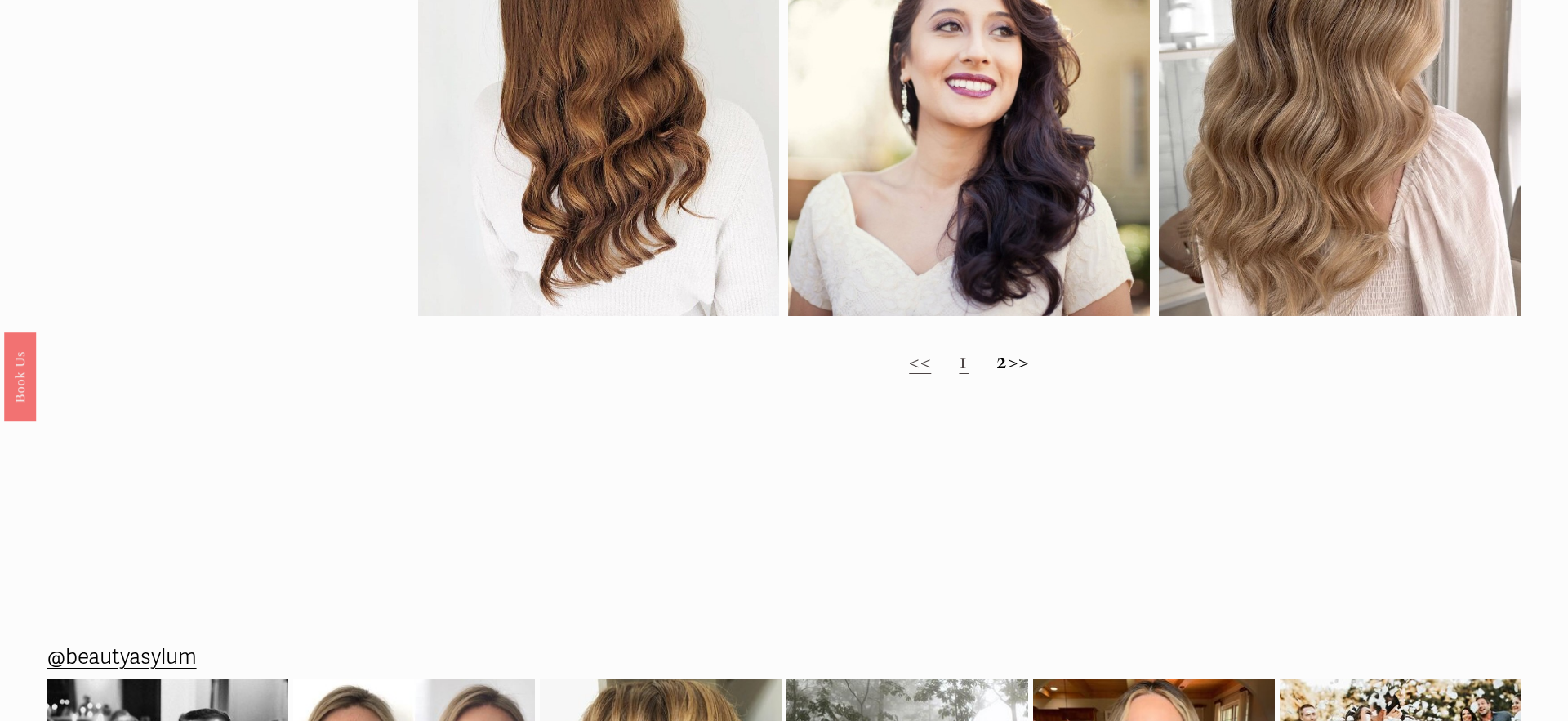 click on "2" at bounding box center [1002, 360] 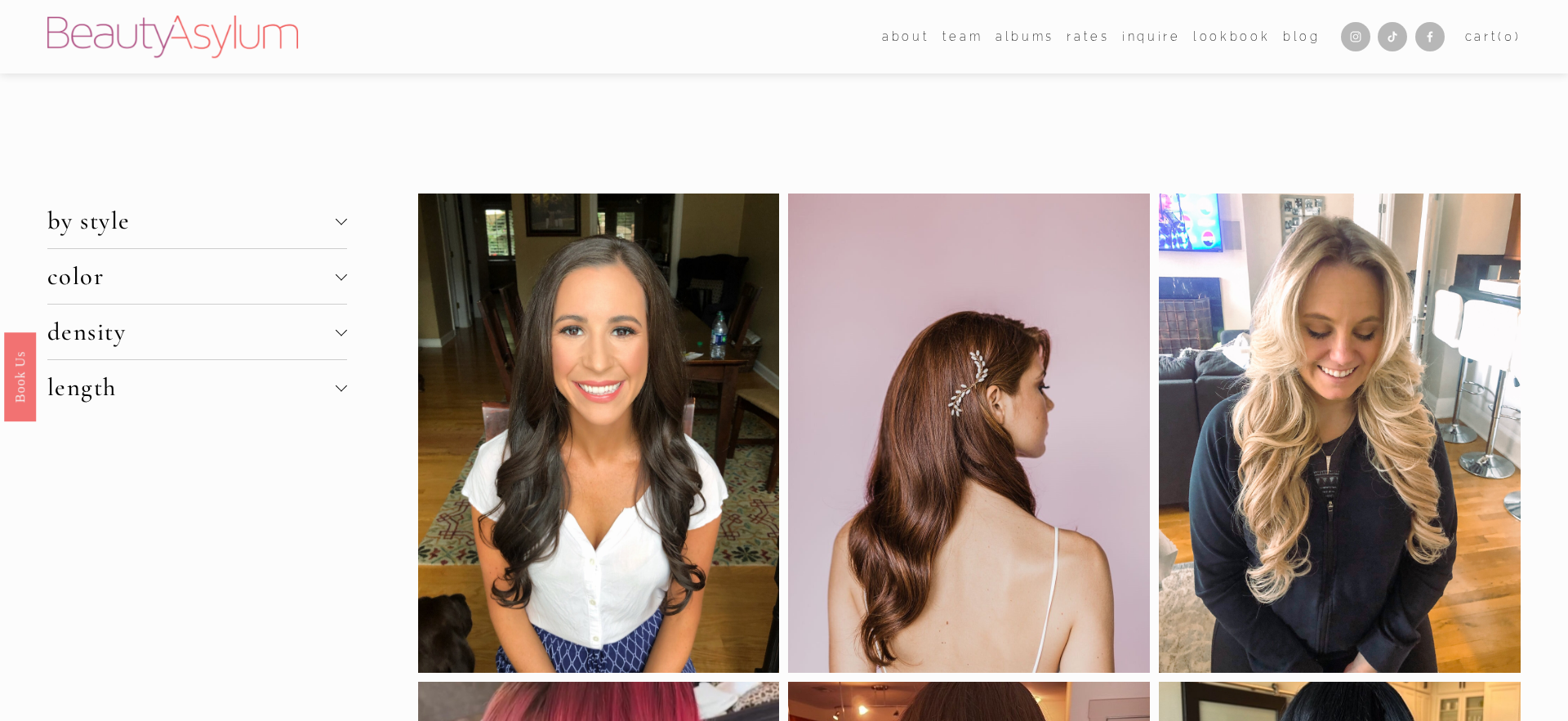 scroll, scrollTop: 0, scrollLeft: 0, axis: both 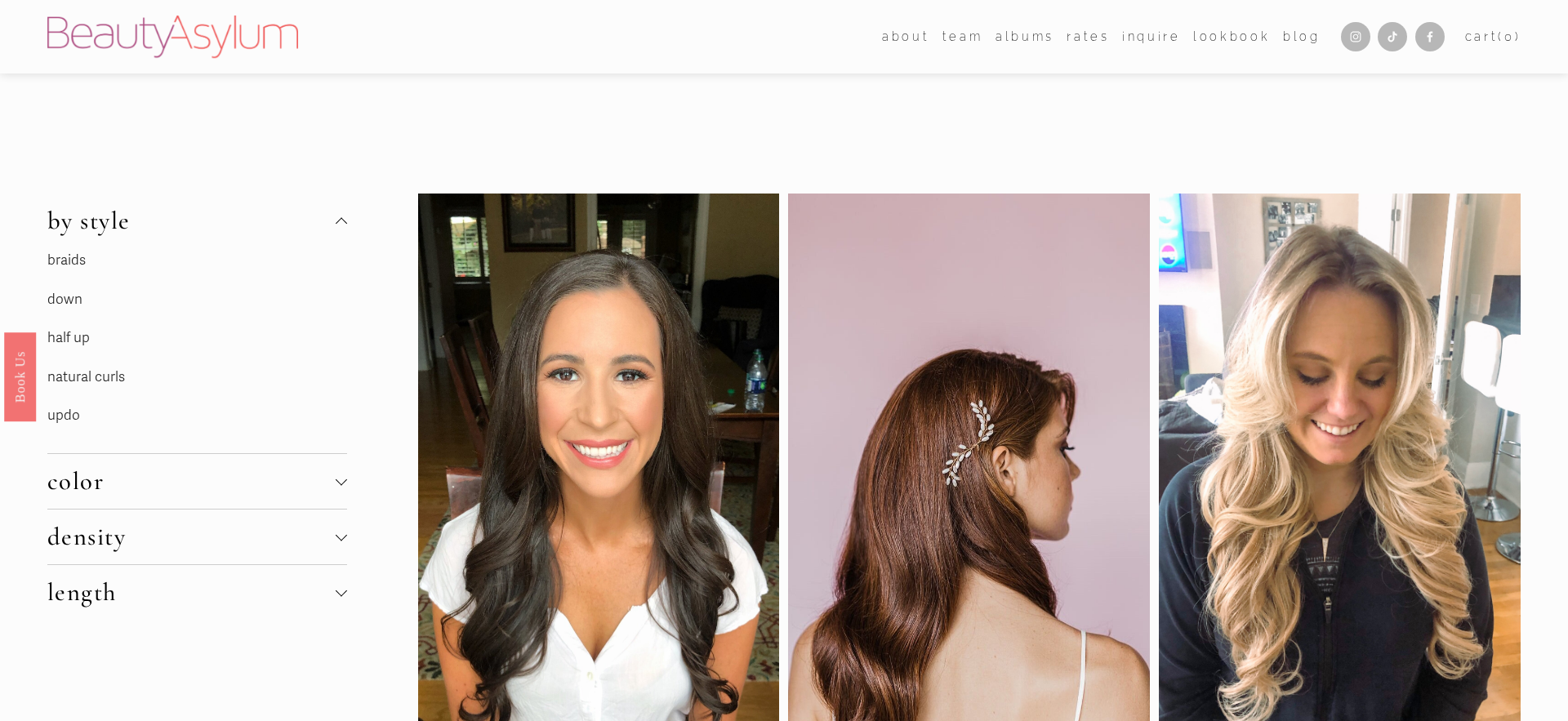 click on "half up" at bounding box center [69, 337] 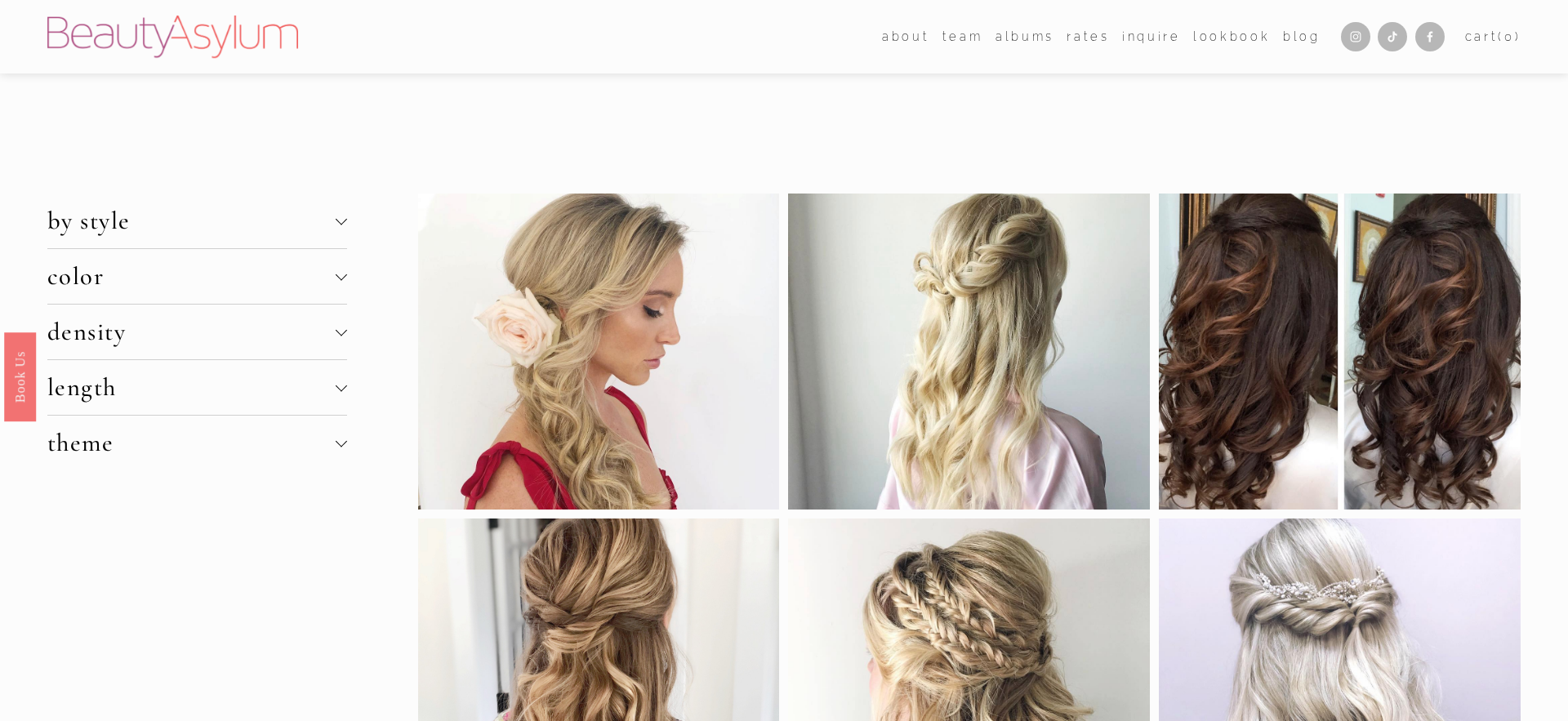 scroll, scrollTop: 0, scrollLeft: 0, axis: both 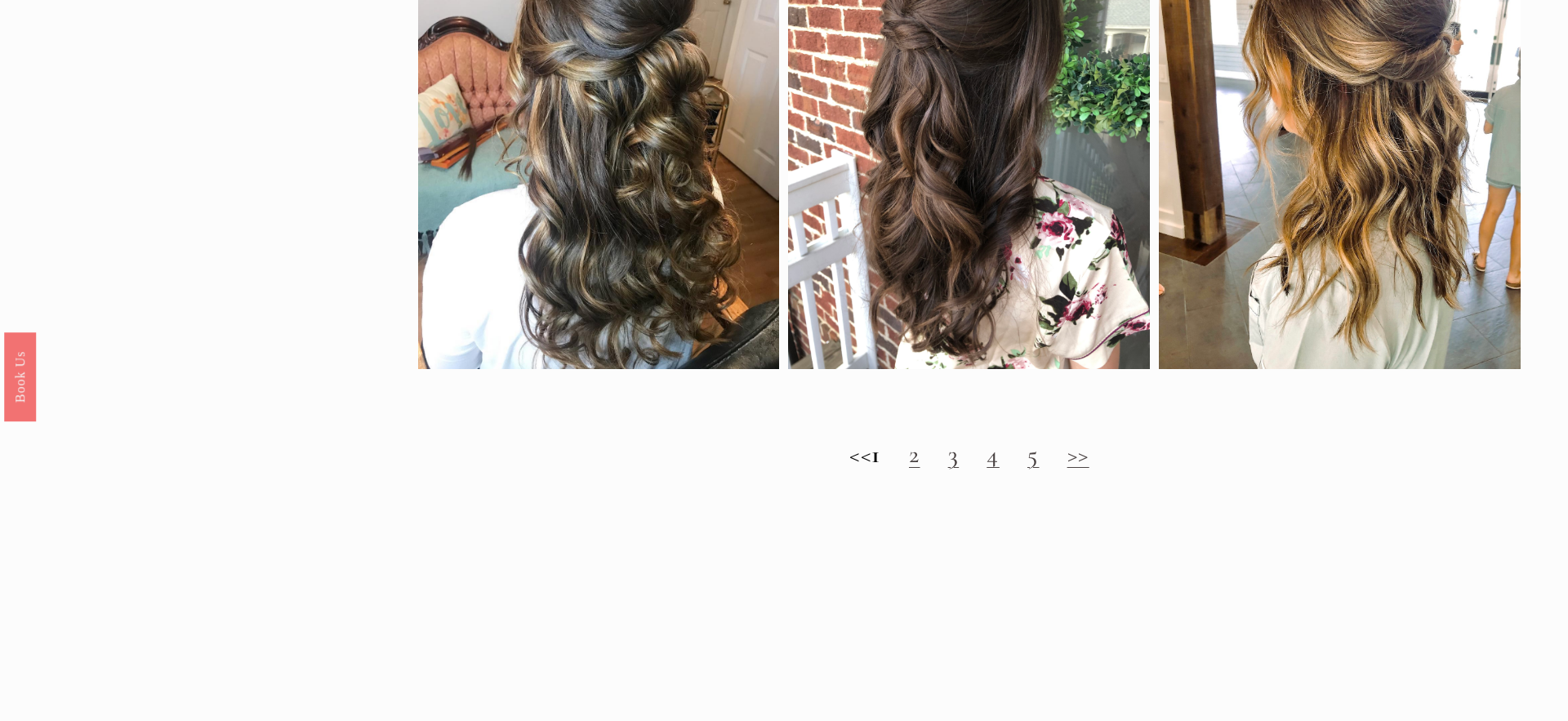 click on "<<      1      2      3      4      5      >>" at bounding box center (969, 455) 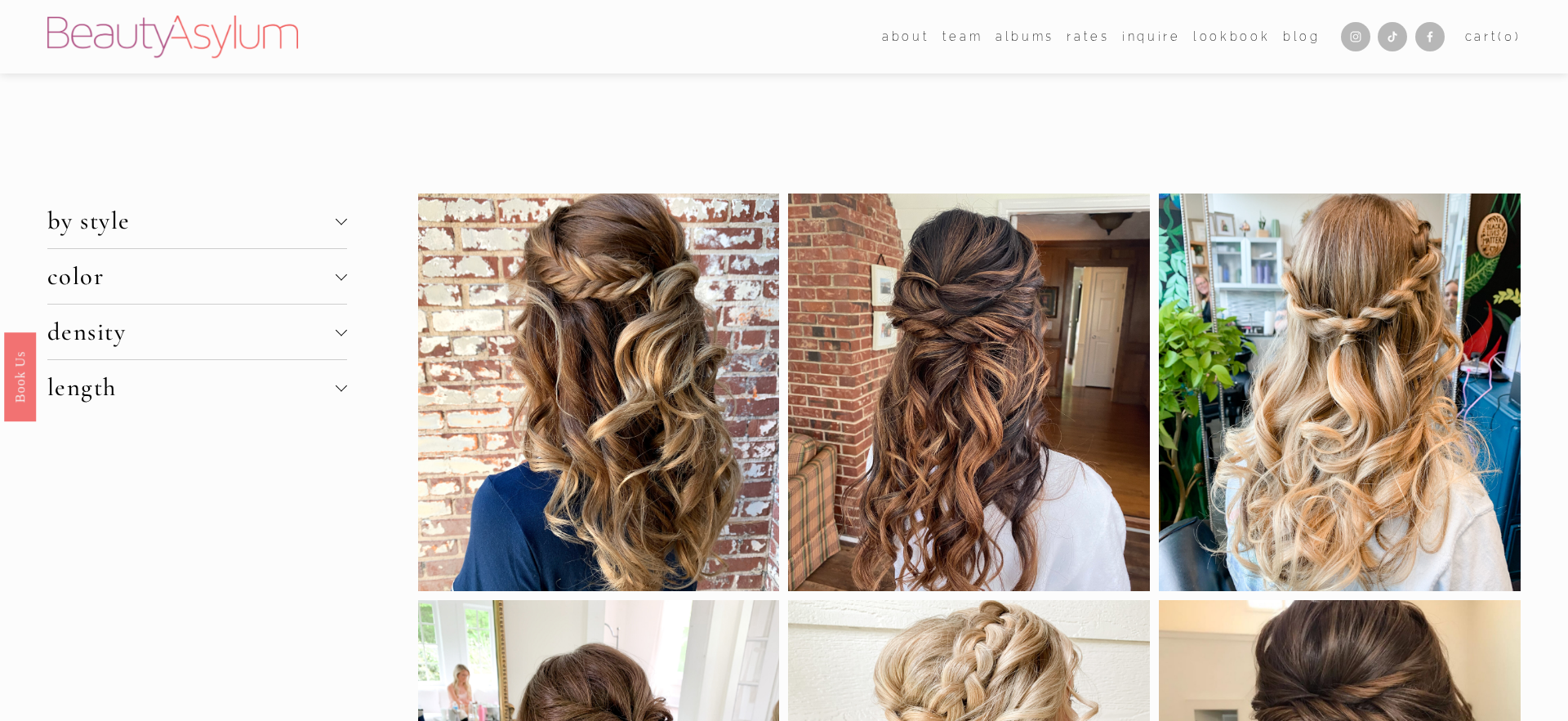 scroll, scrollTop: 0, scrollLeft: 0, axis: both 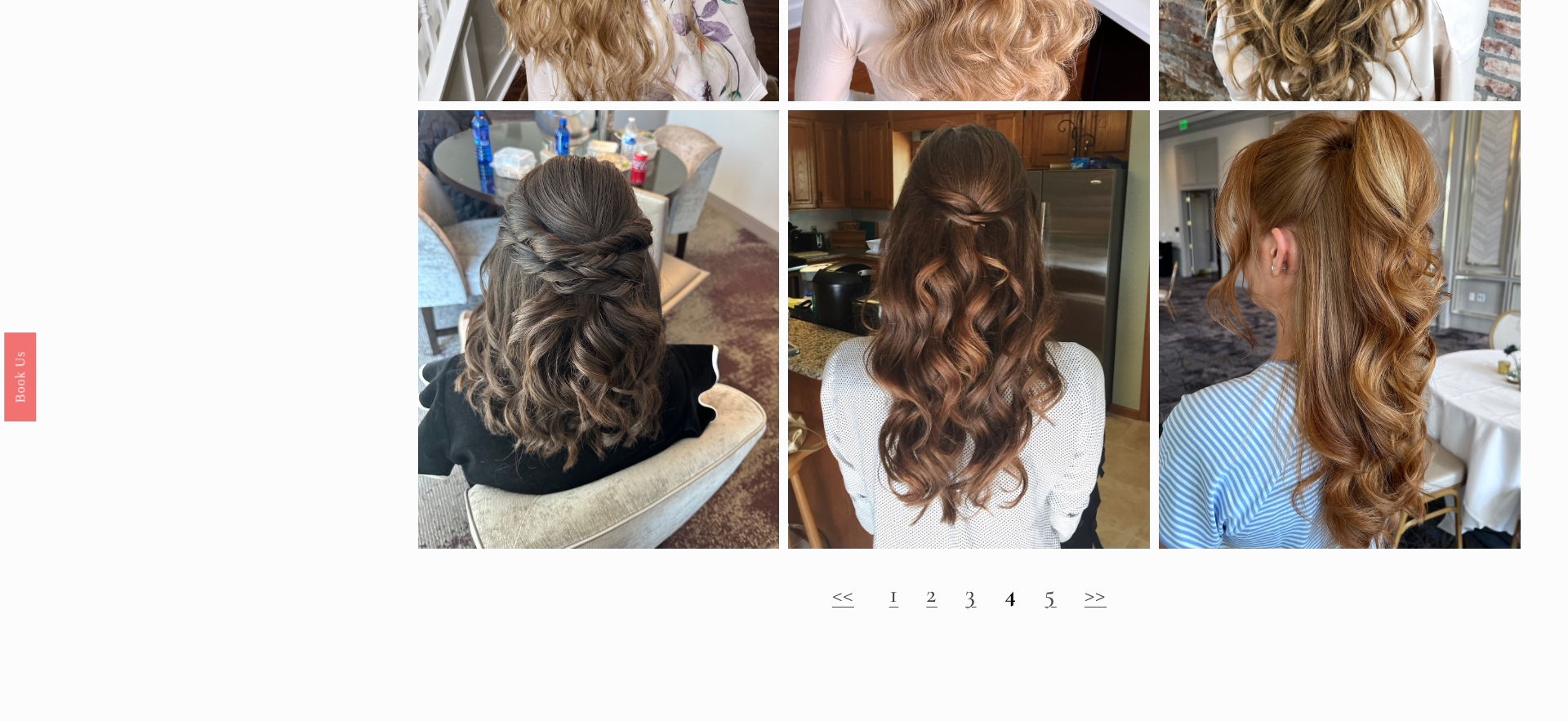 click on "<<       1      2      3      4      5      >>" at bounding box center (969, 594) 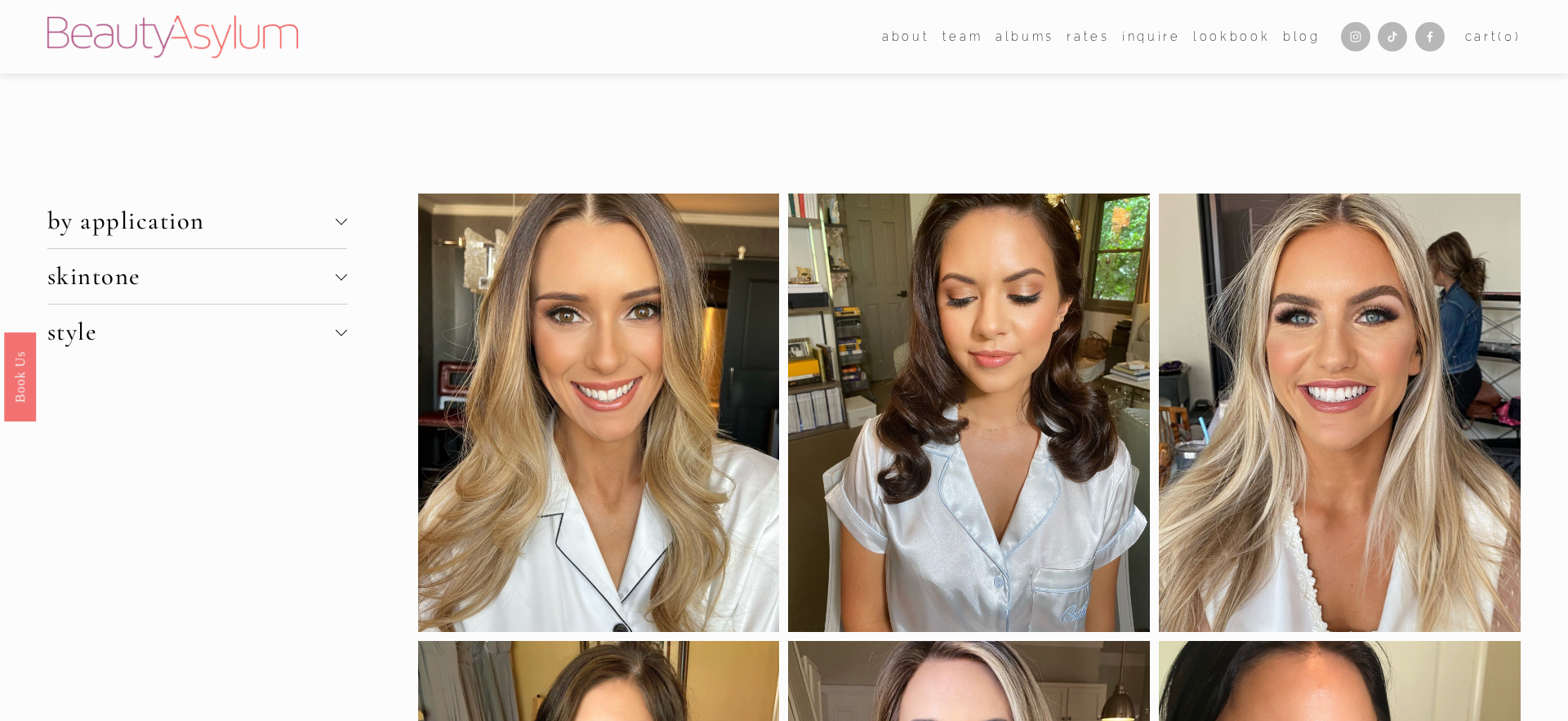 scroll, scrollTop: 0, scrollLeft: 0, axis: both 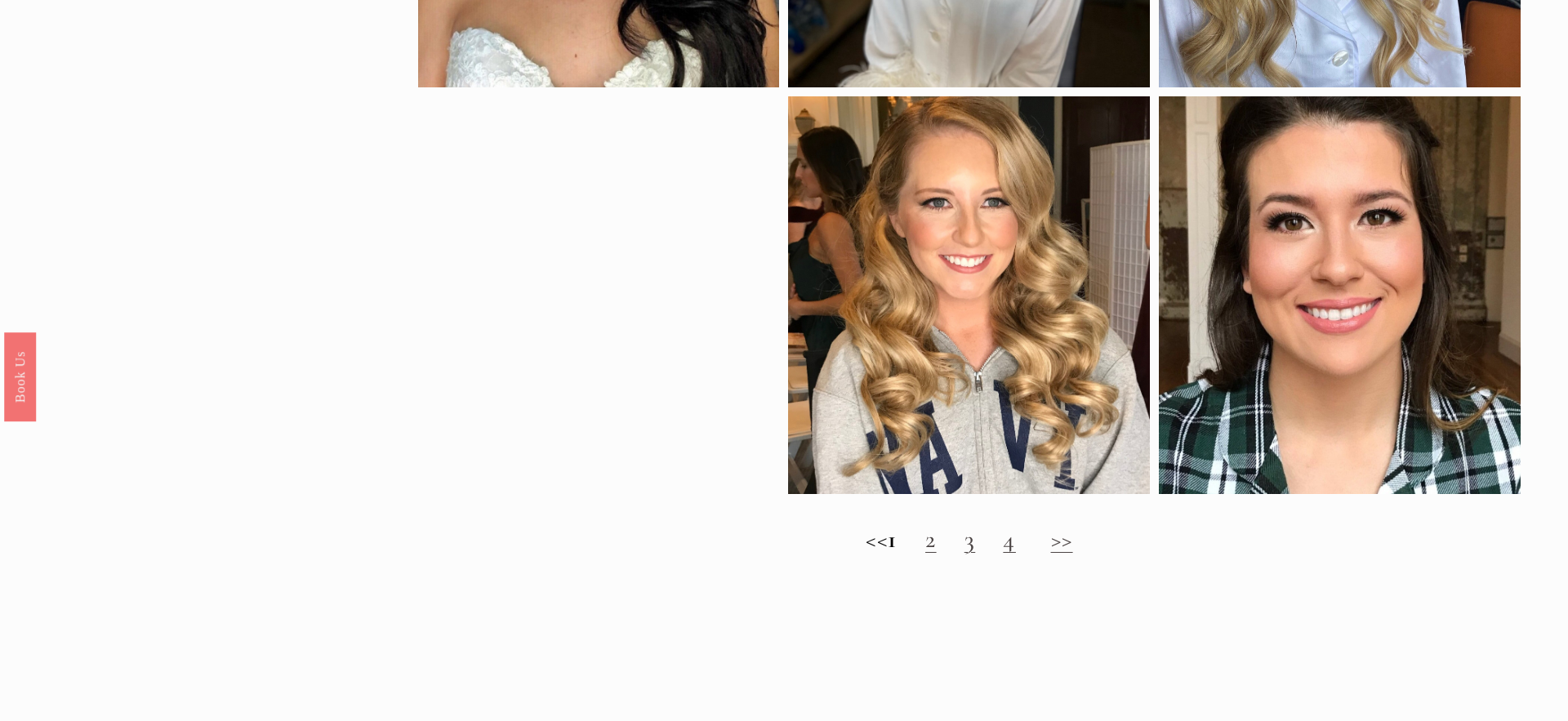click on "2" at bounding box center [931, 539] 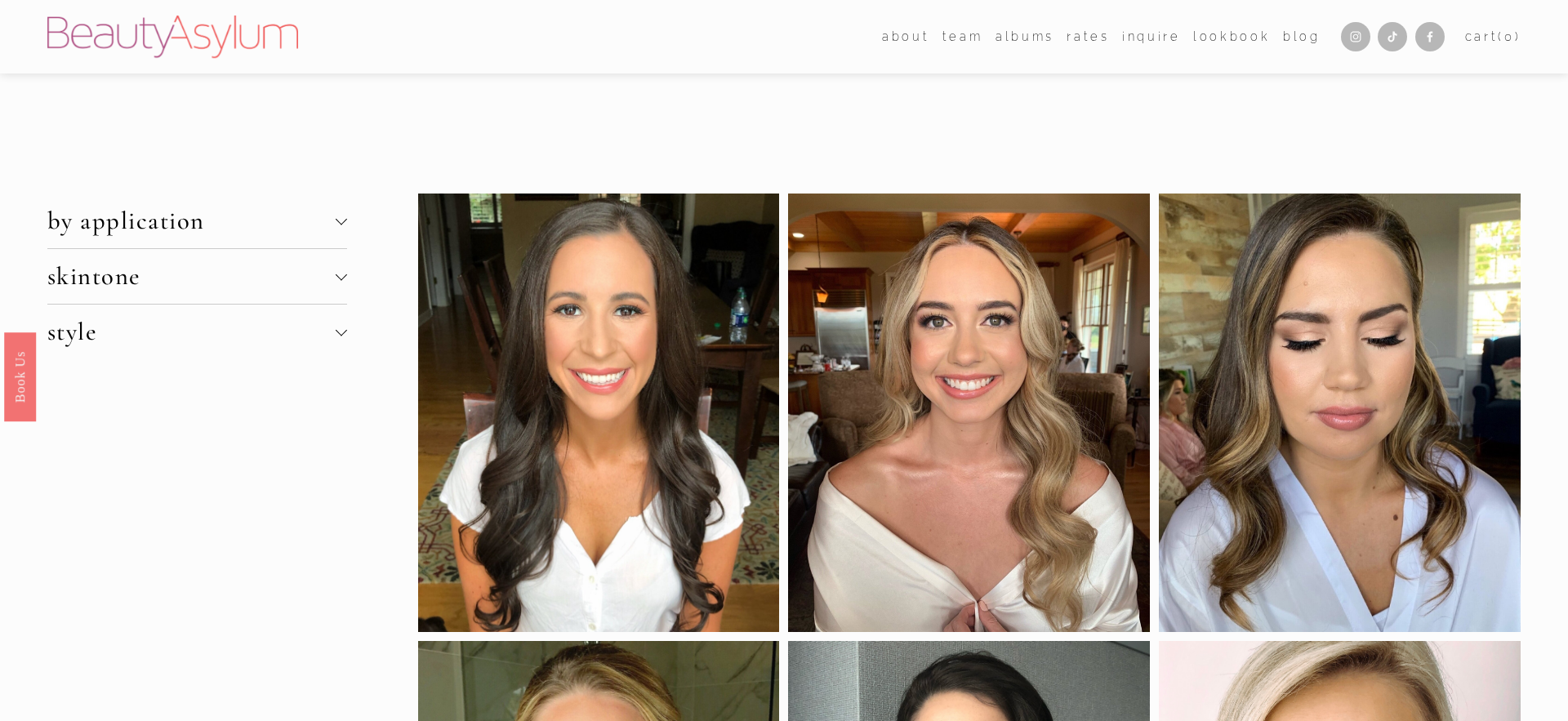 scroll, scrollTop: 0, scrollLeft: 0, axis: both 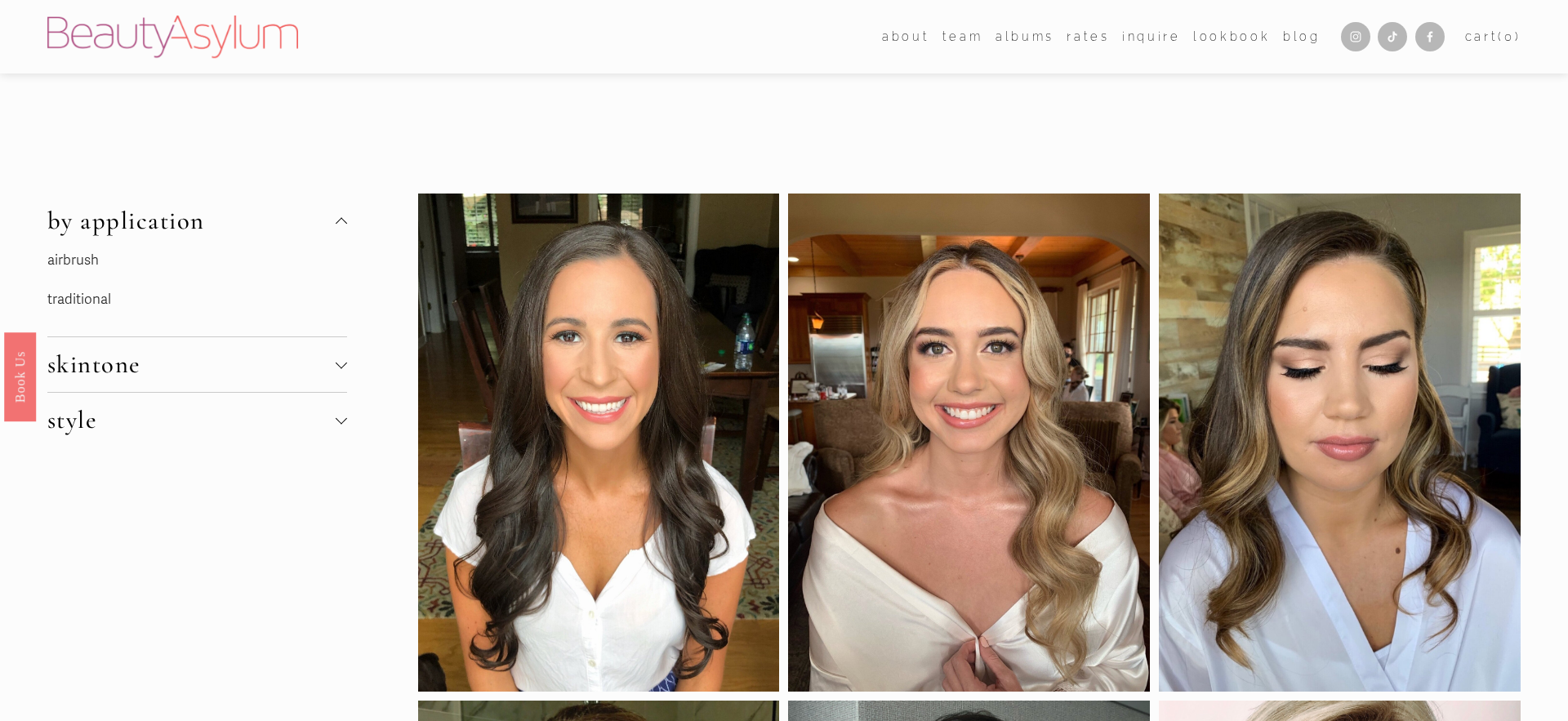 click on "traditional" at bounding box center [79, 299] 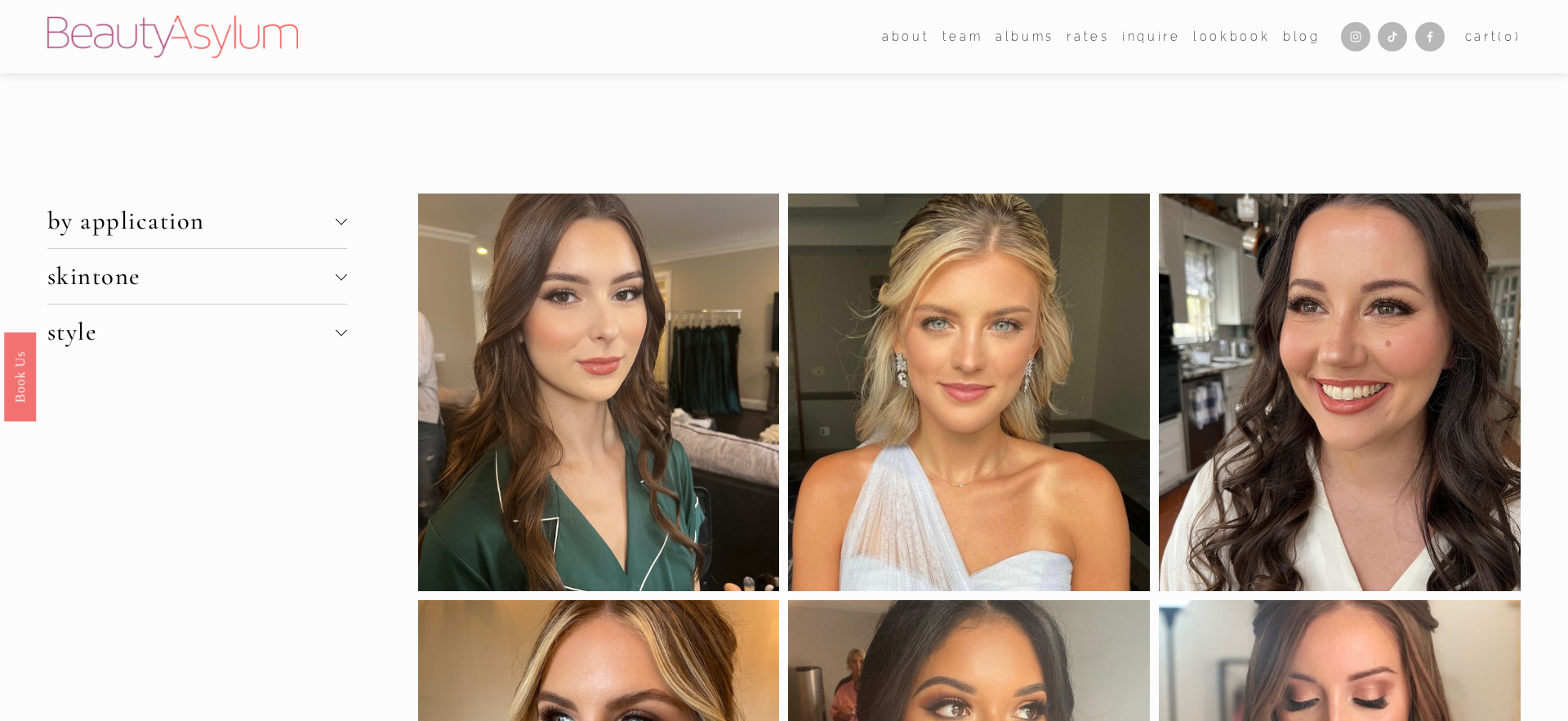 scroll, scrollTop: 0, scrollLeft: 0, axis: both 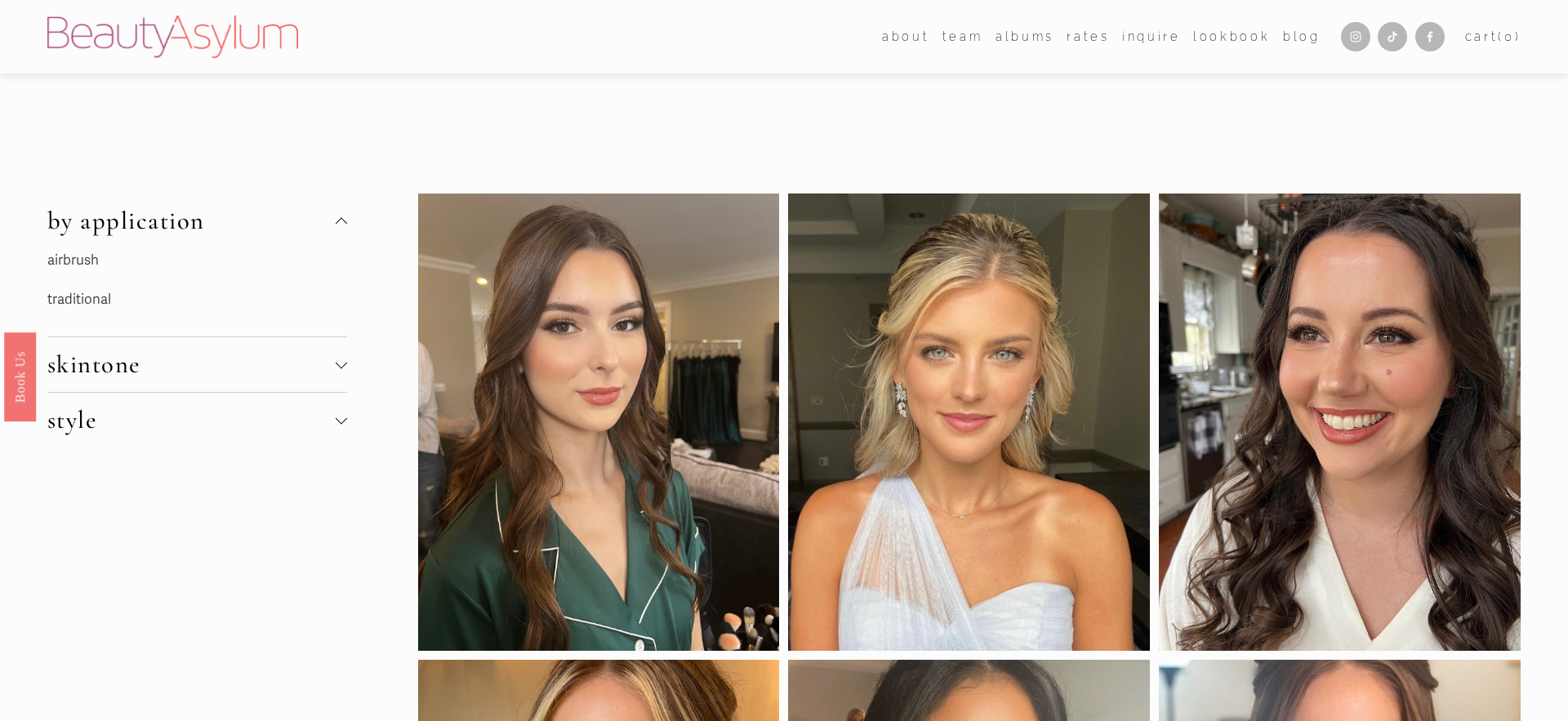 click at bounding box center [341, 223] 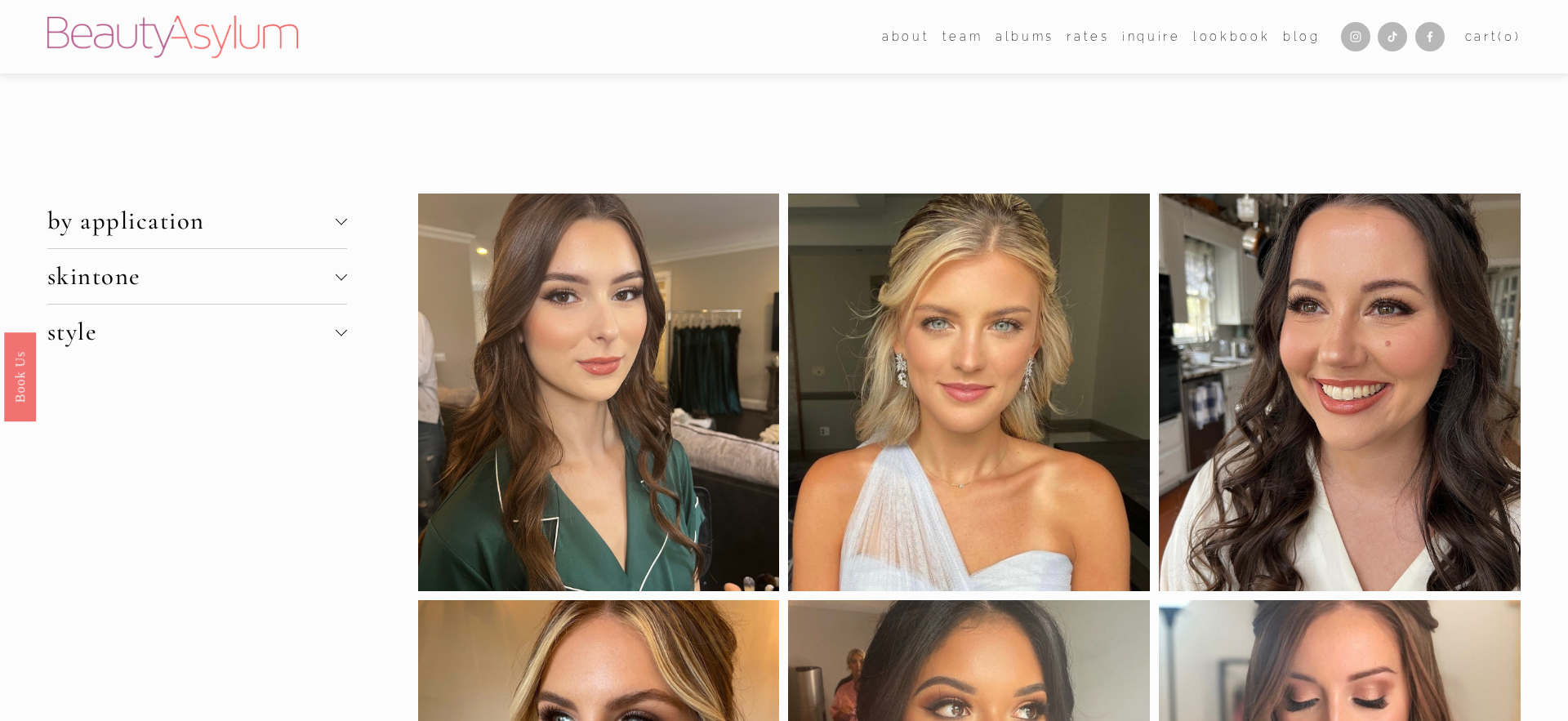 click on "[CITY]" at bounding box center [0, 0] 